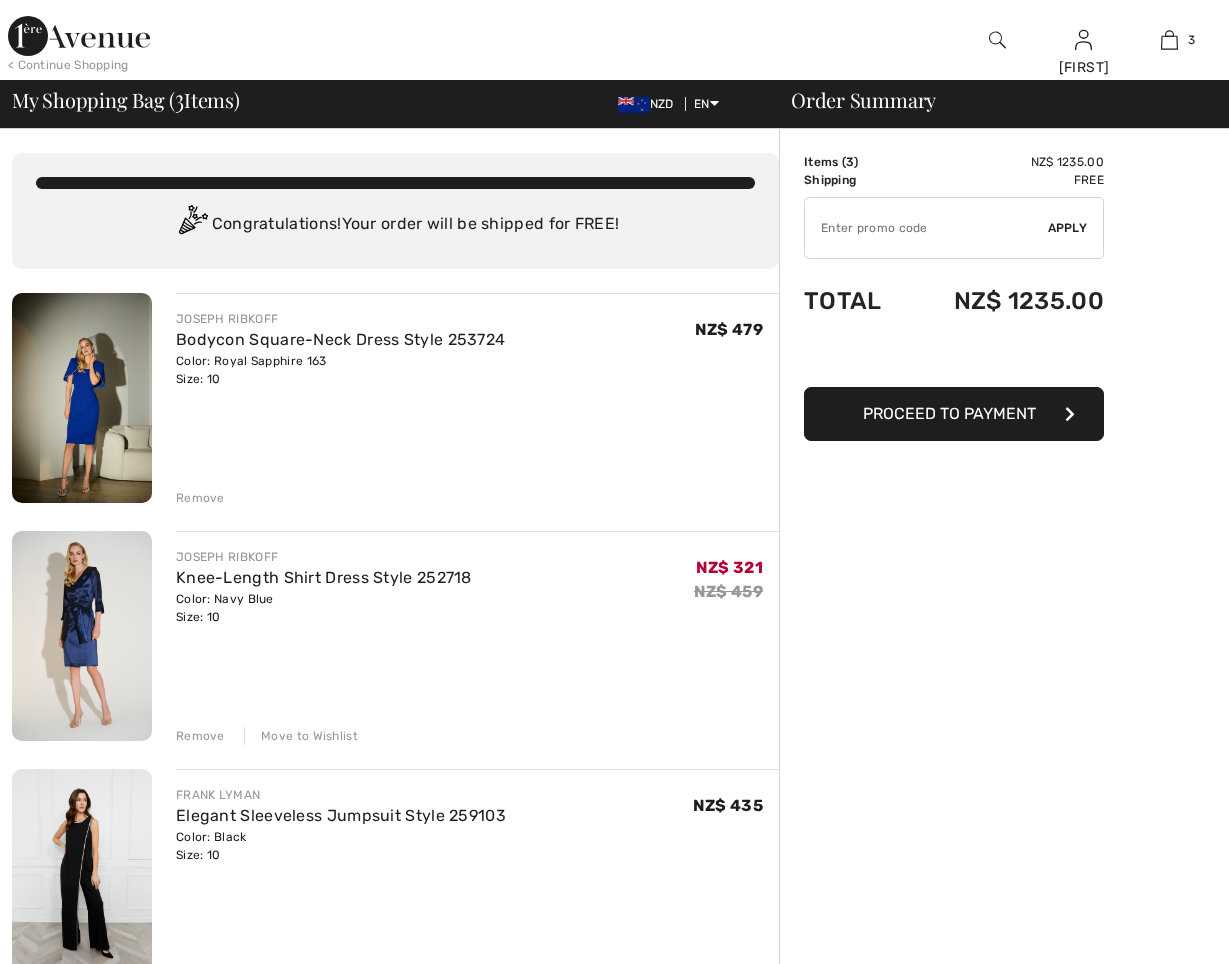 scroll, scrollTop: 0, scrollLeft: 0, axis: both 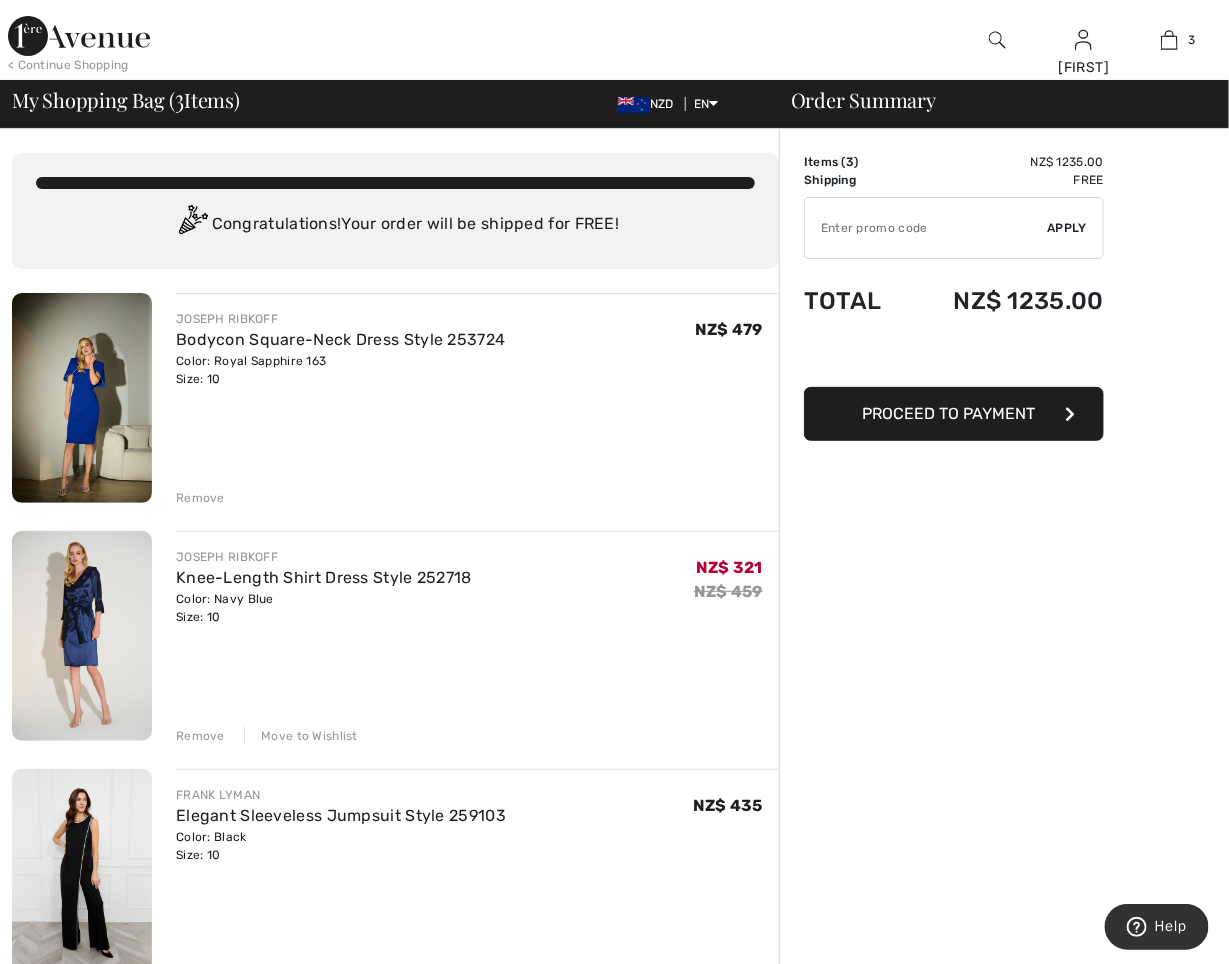 click at bounding box center (79, 36) 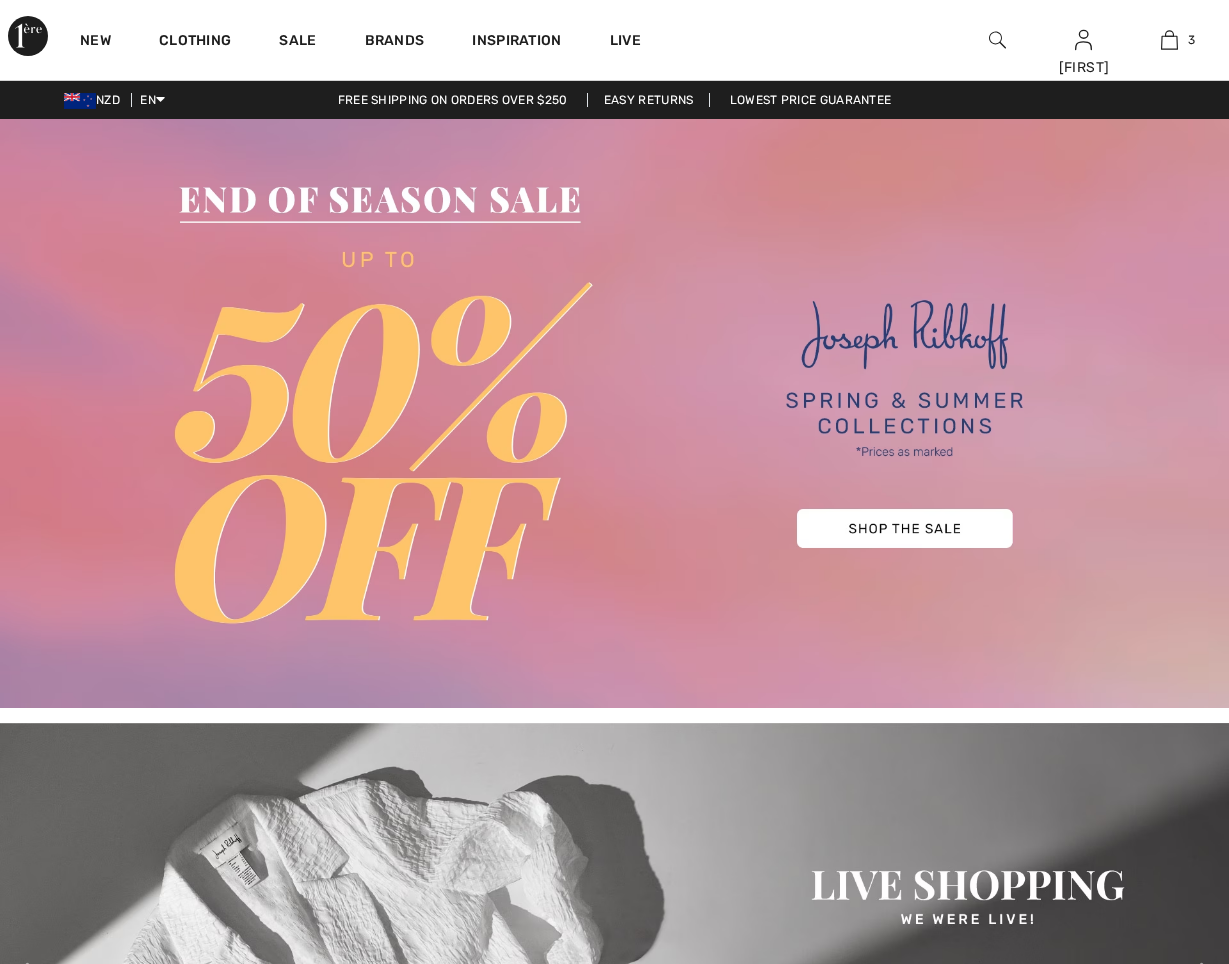 scroll, scrollTop: 0, scrollLeft: 0, axis: both 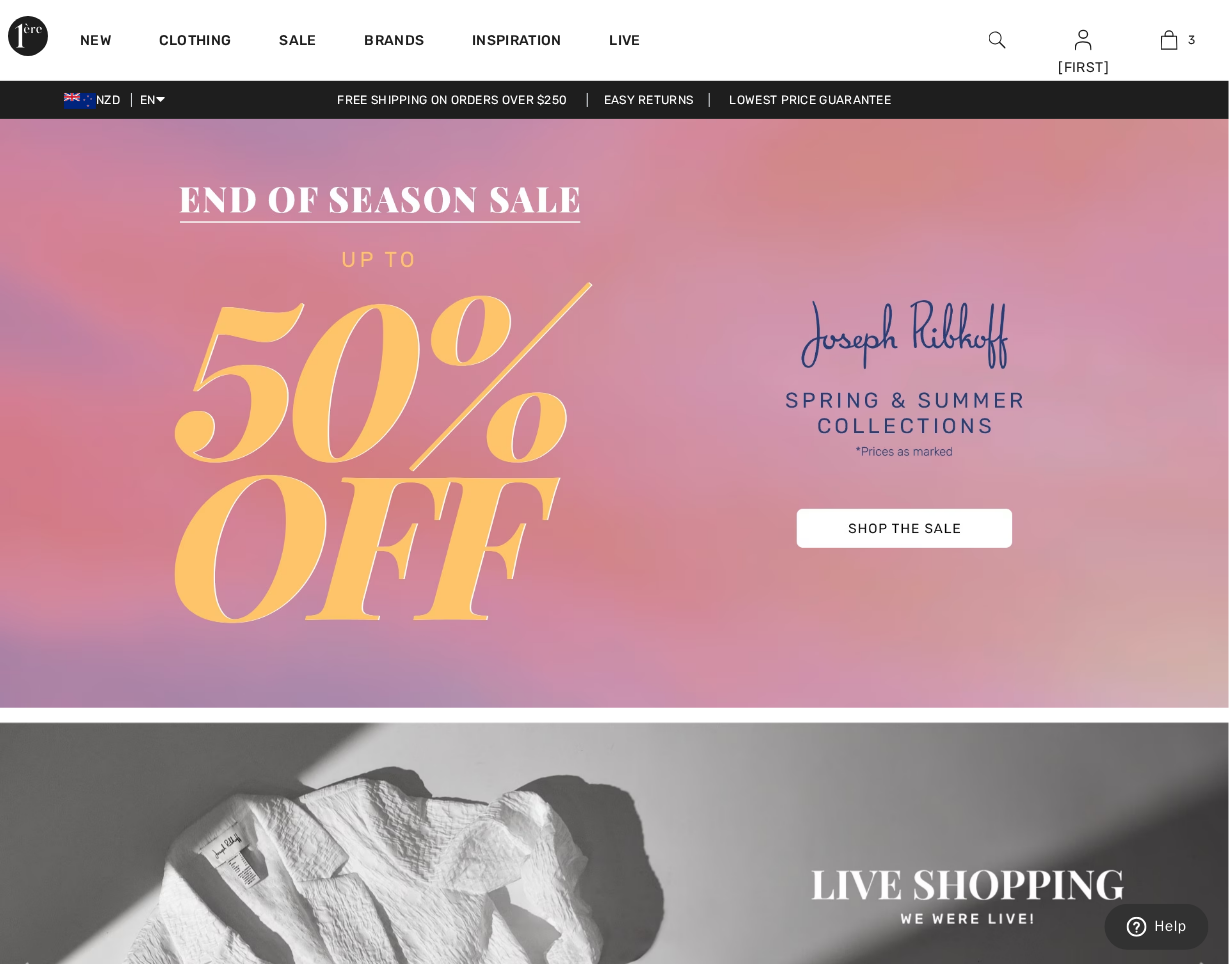 click at bounding box center (997, 40) 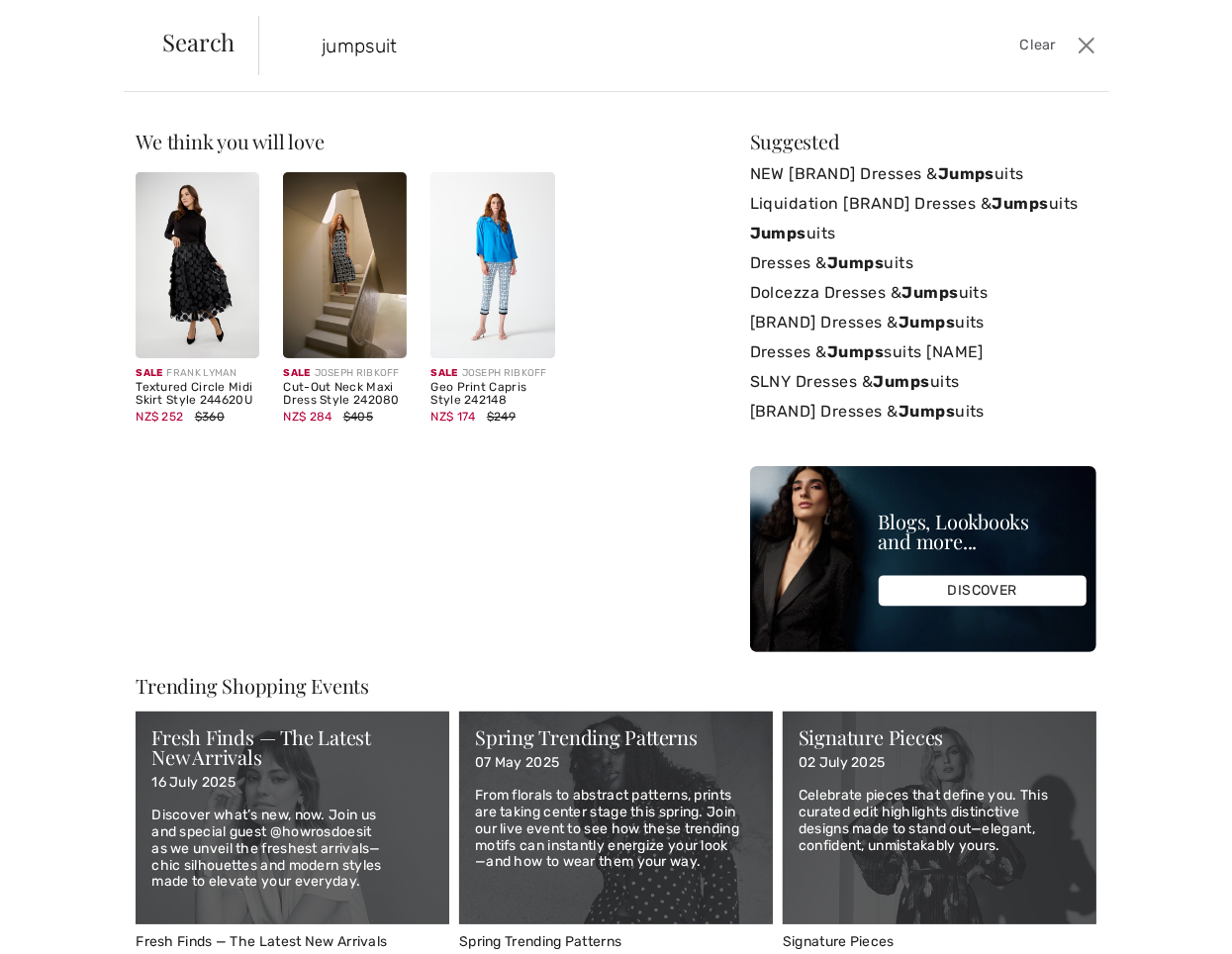type on "jumpsuit" 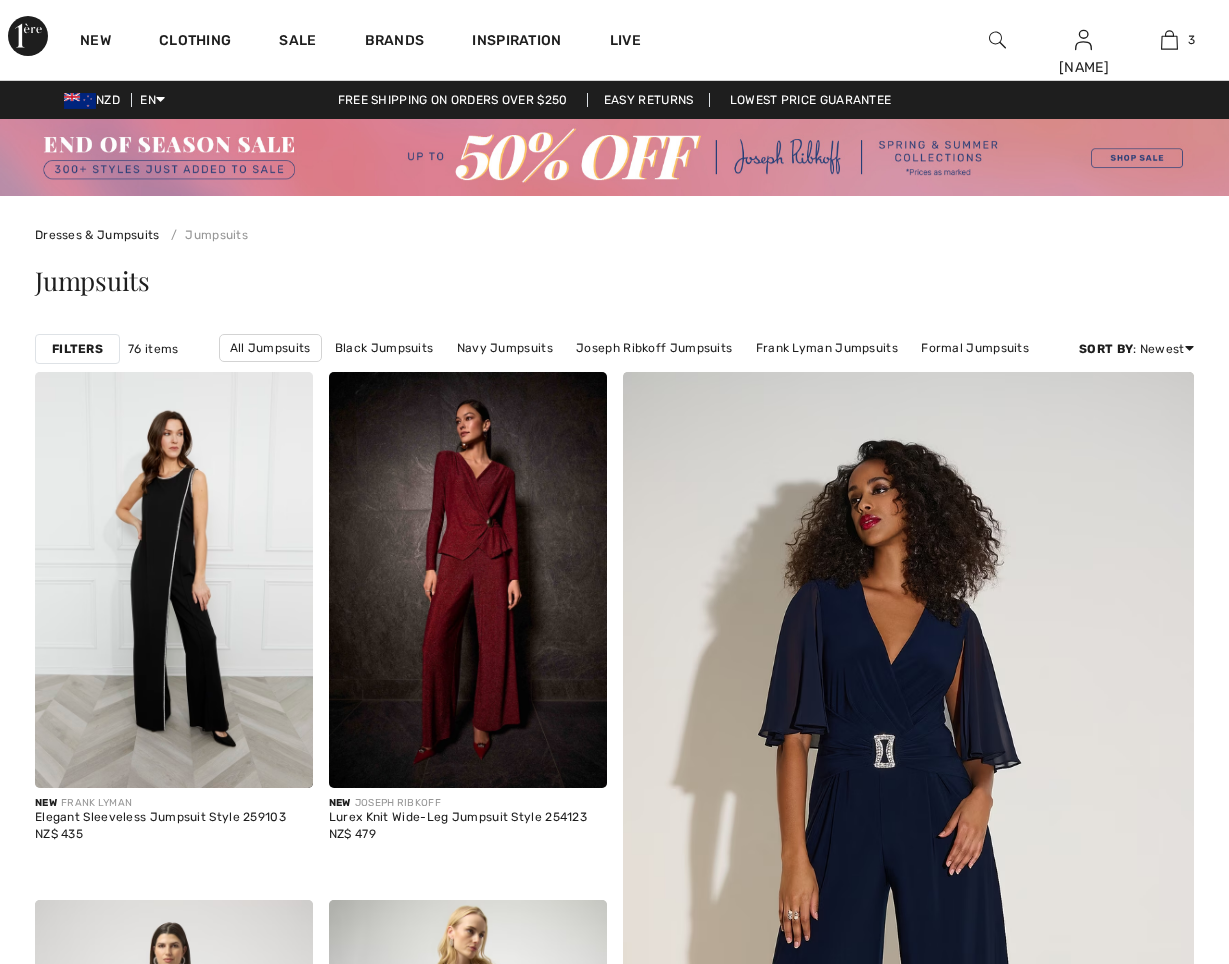 scroll, scrollTop: 350, scrollLeft: 0, axis: vertical 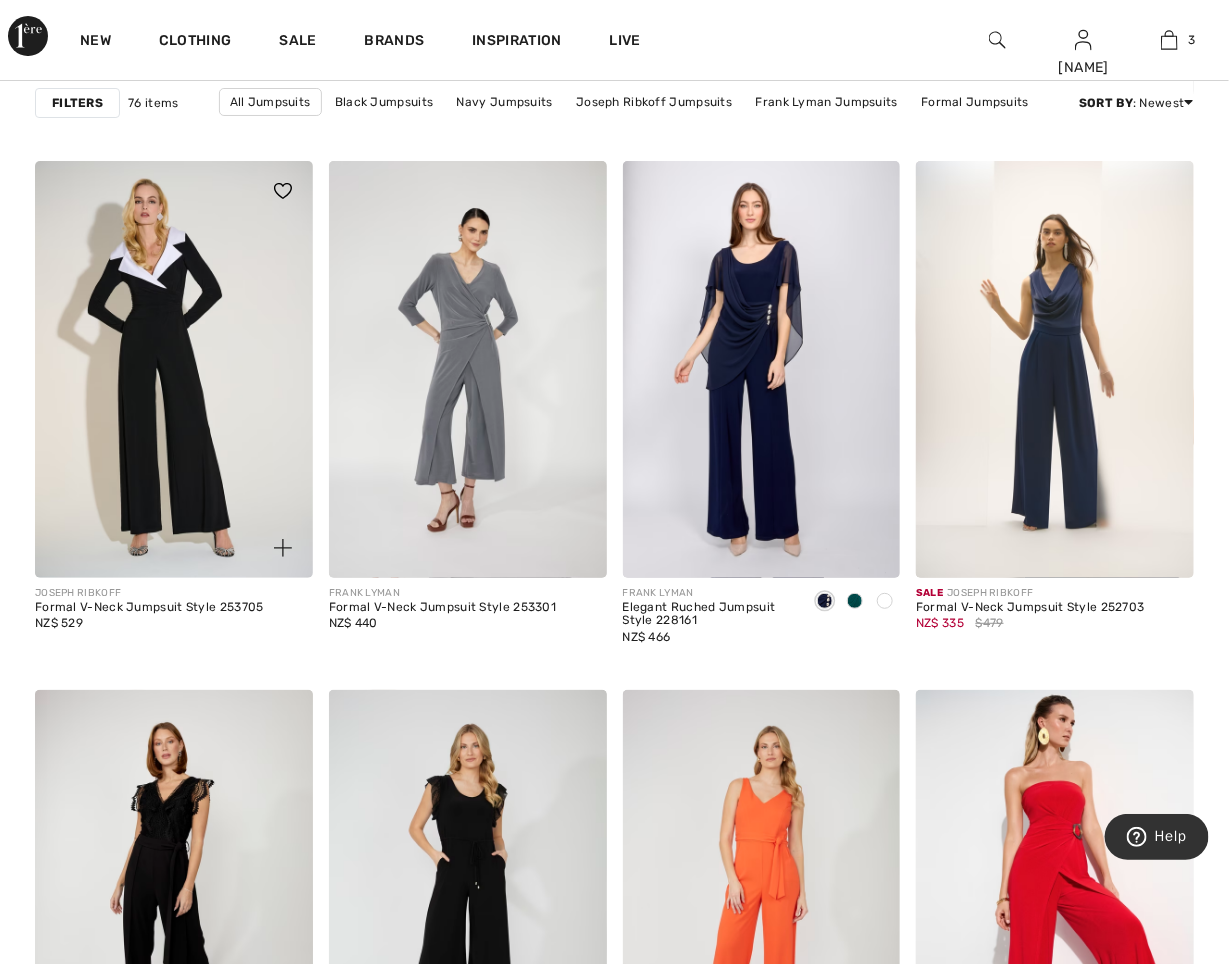 click at bounding box center (174, 369) 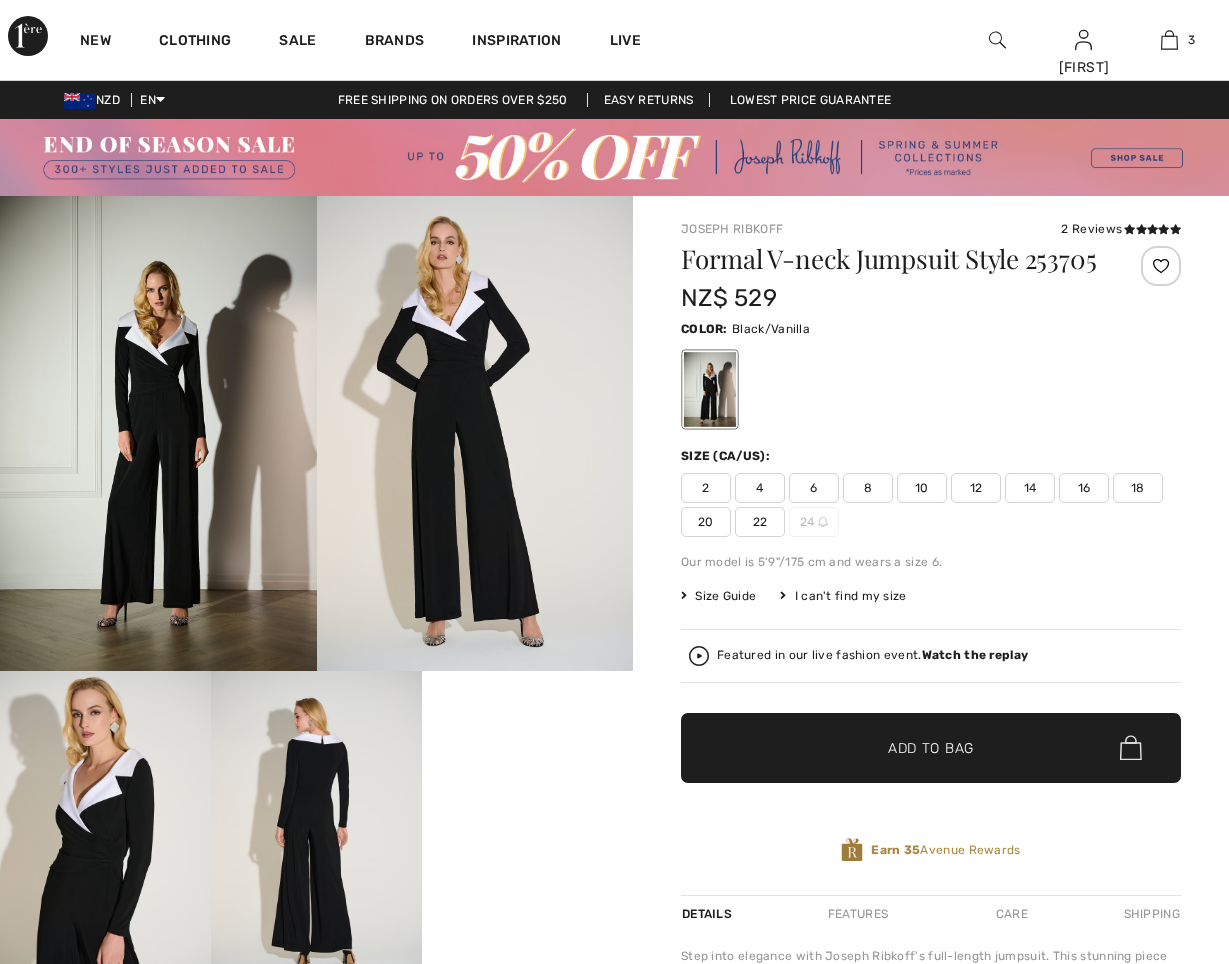 scroll, scrollTop: 0, scrollLeft: 0, axis: both 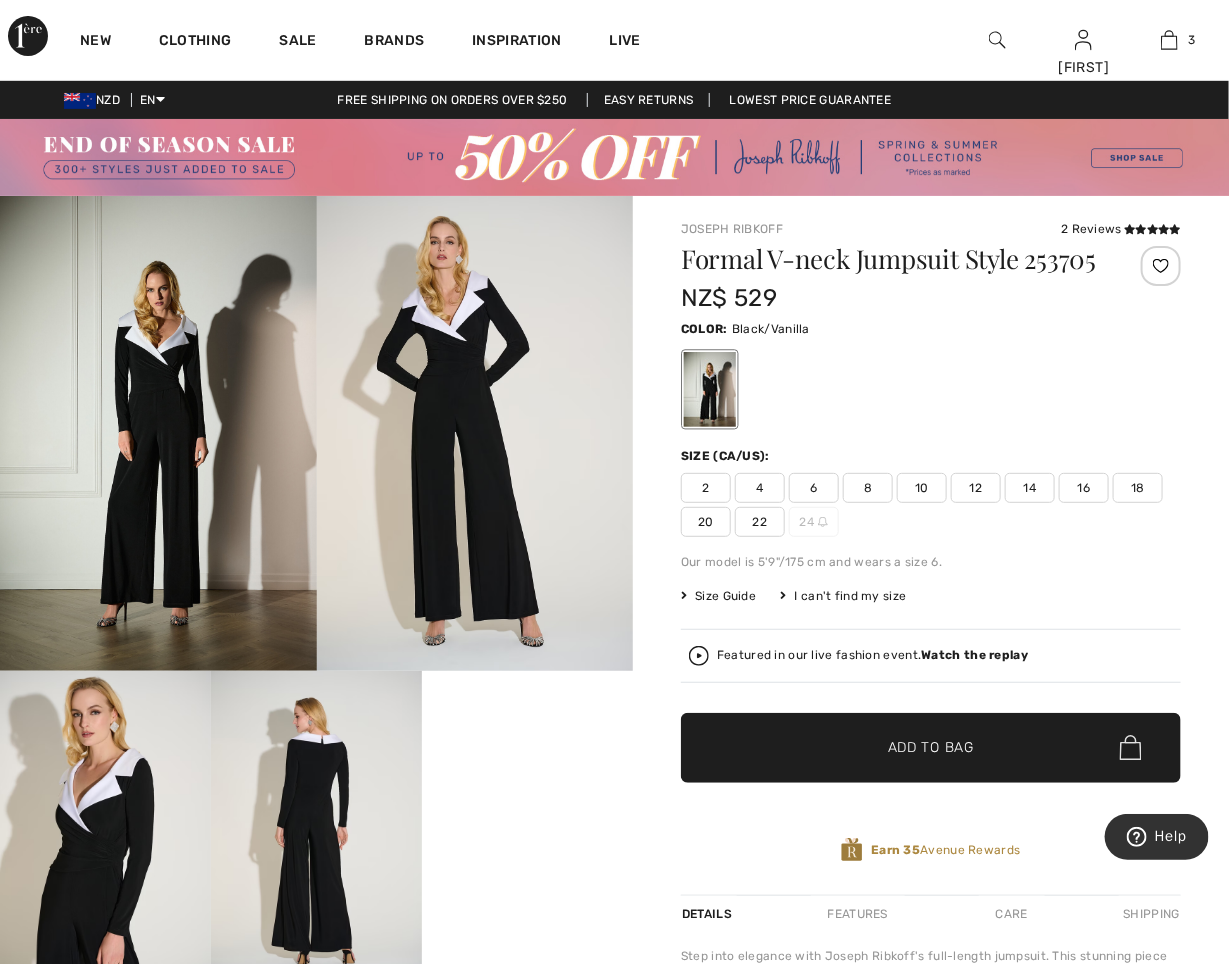 click at bounding box center [1161, 266] 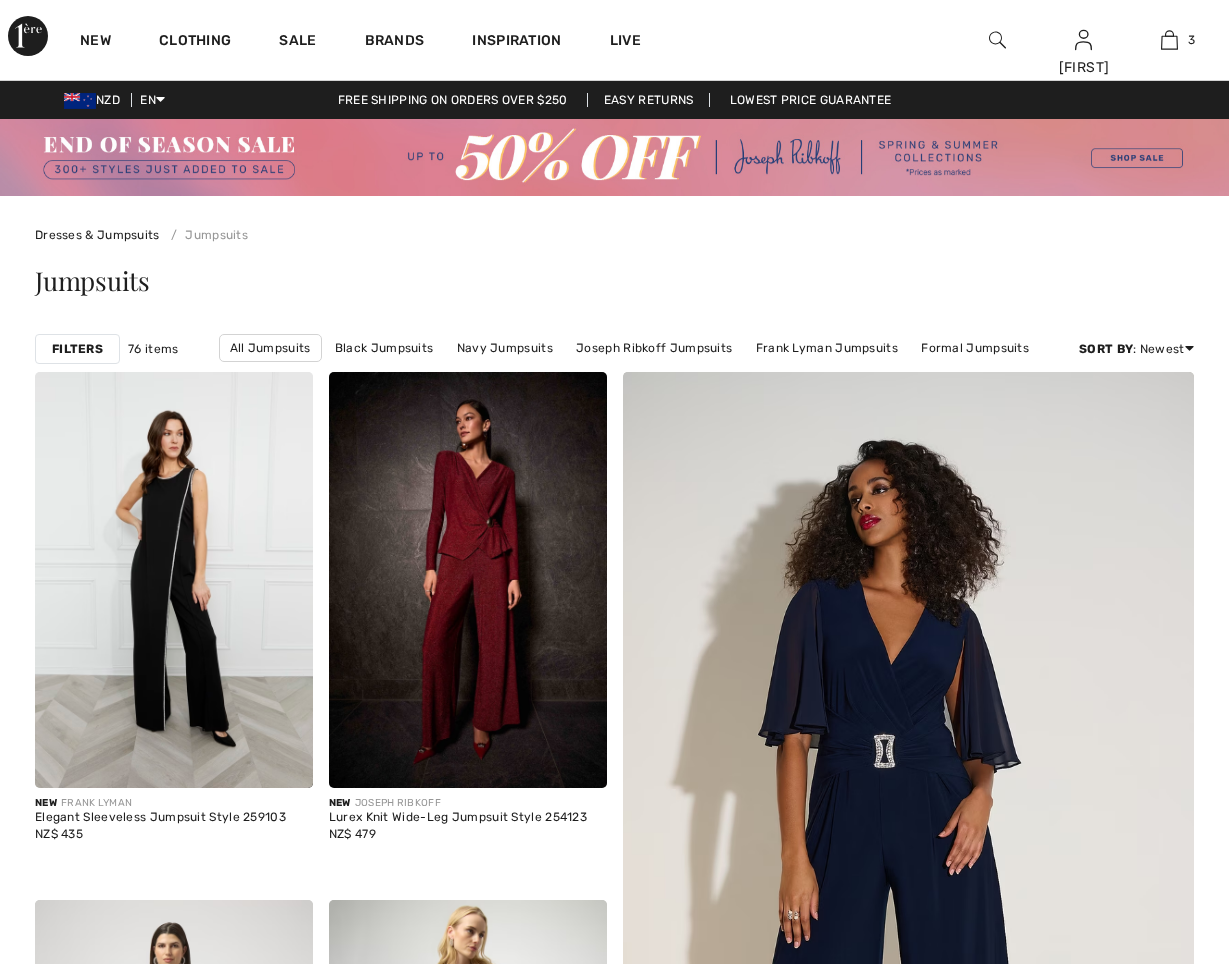 scroll, scrollTop: 2876, scrollLeft: 0, axis: vertical 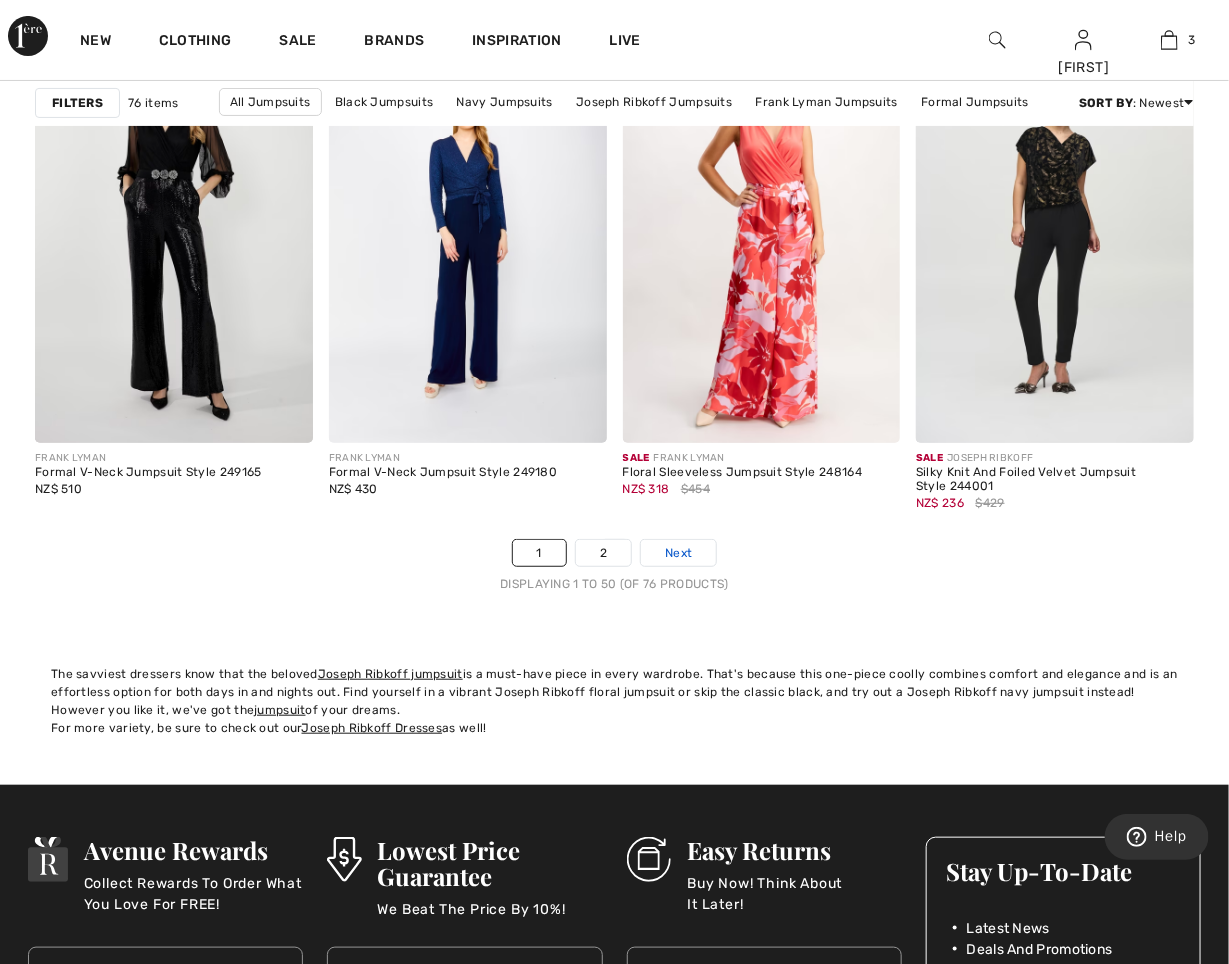 click on "Next" at bounding box center (678, 553) 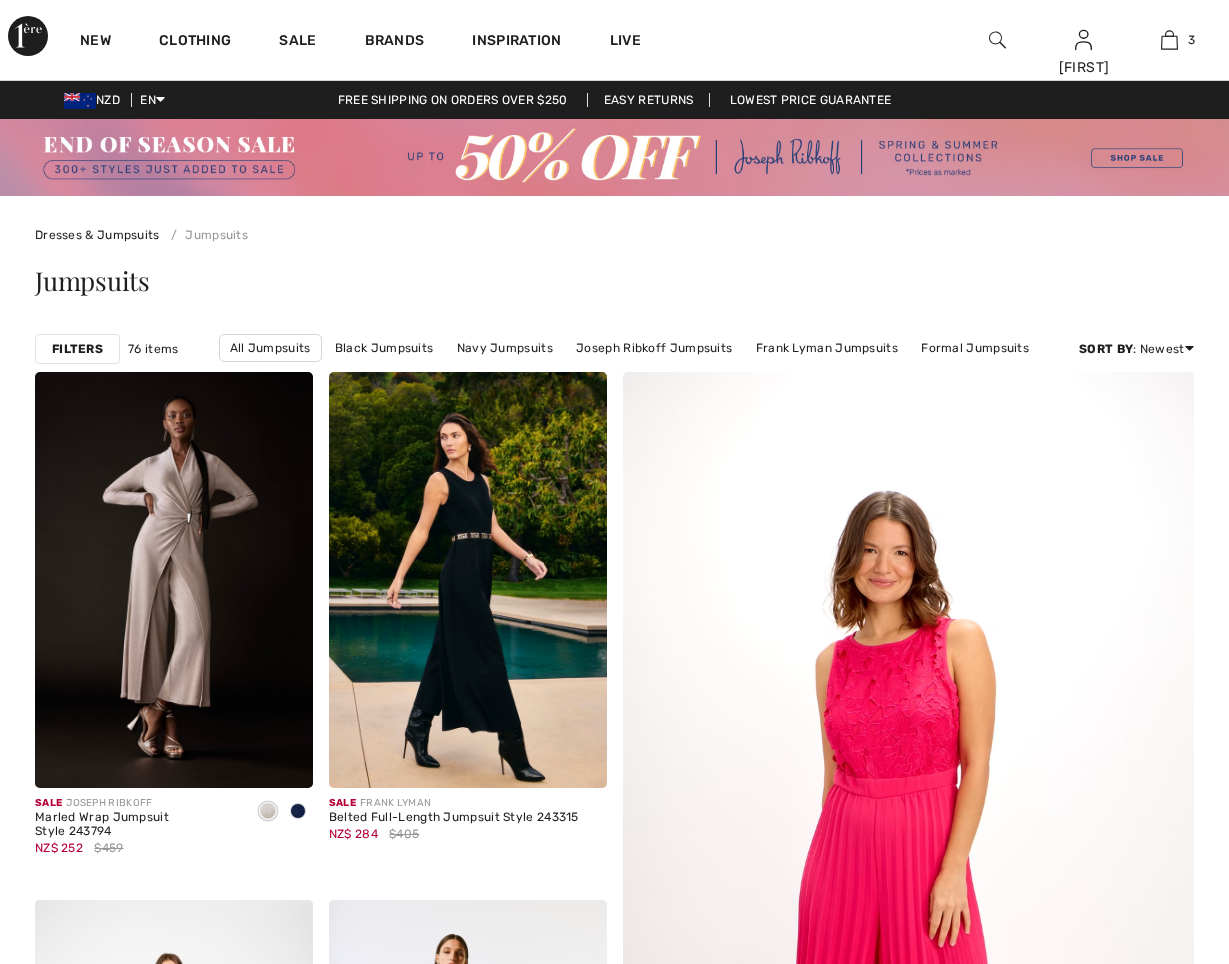 scroll, scrollTop: 0, scrollLeft: 0, axis: both 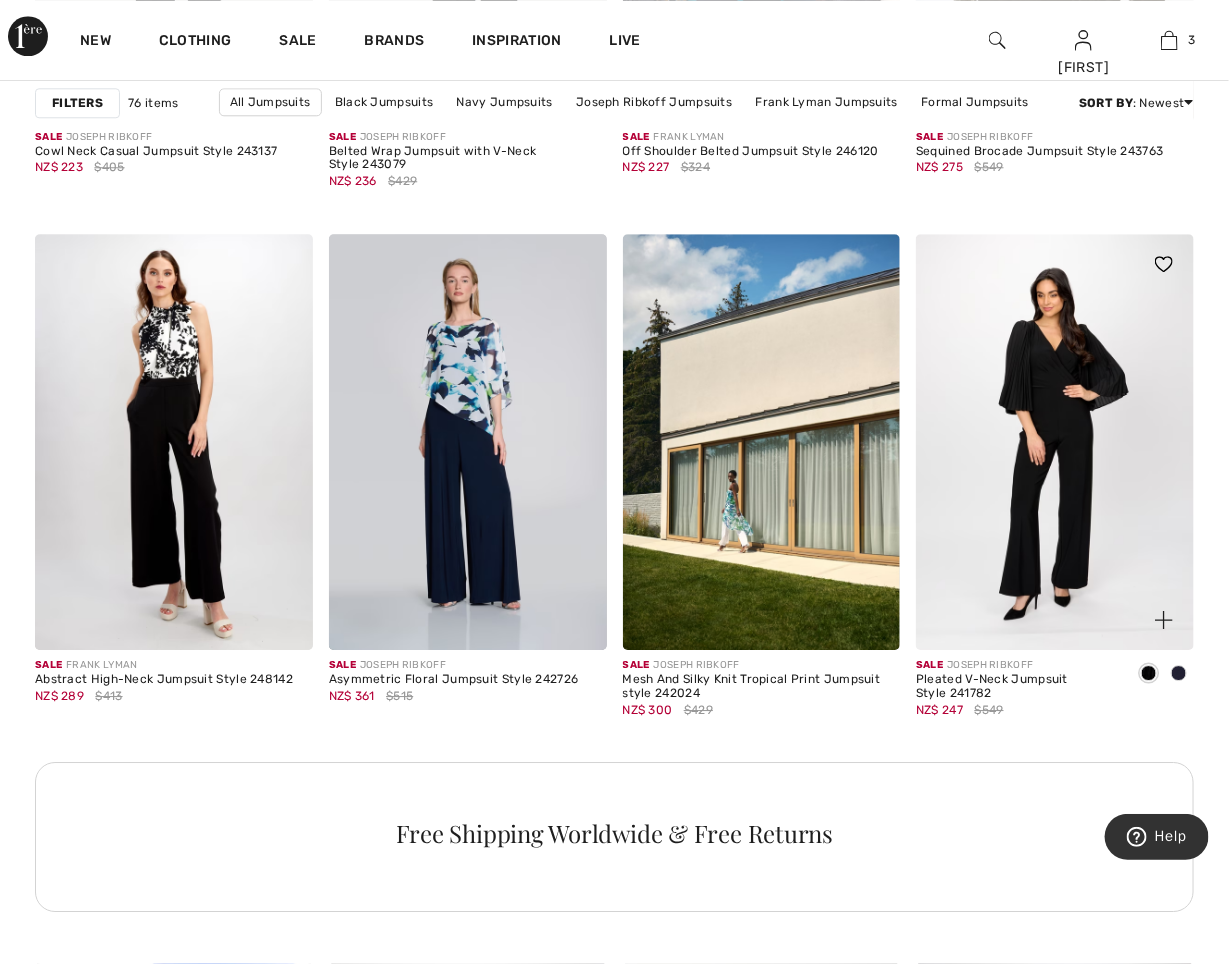 click at bounding box center (1055, 442) 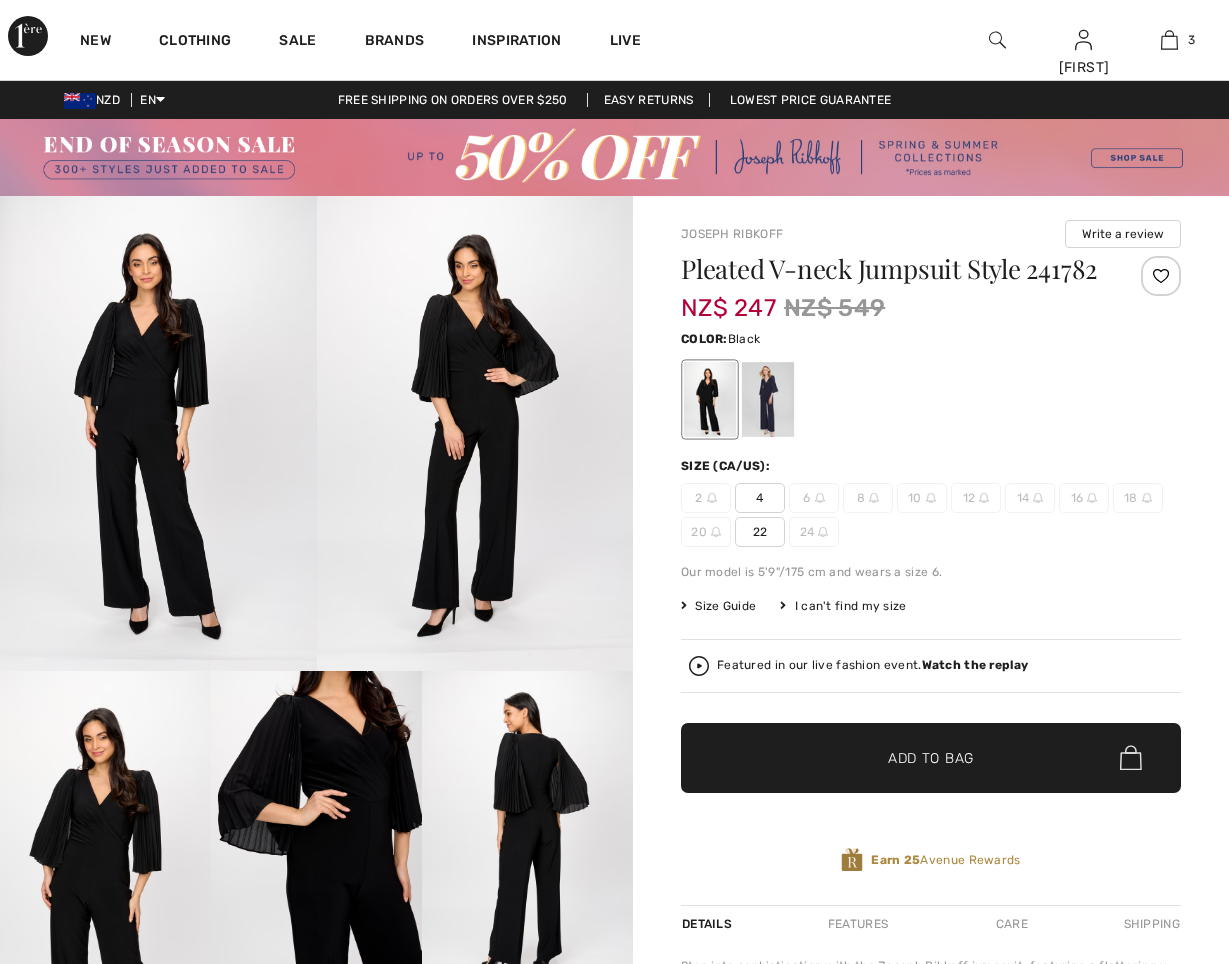 scroll, scrollTop: 0, scrollLeft: 0, axis: both 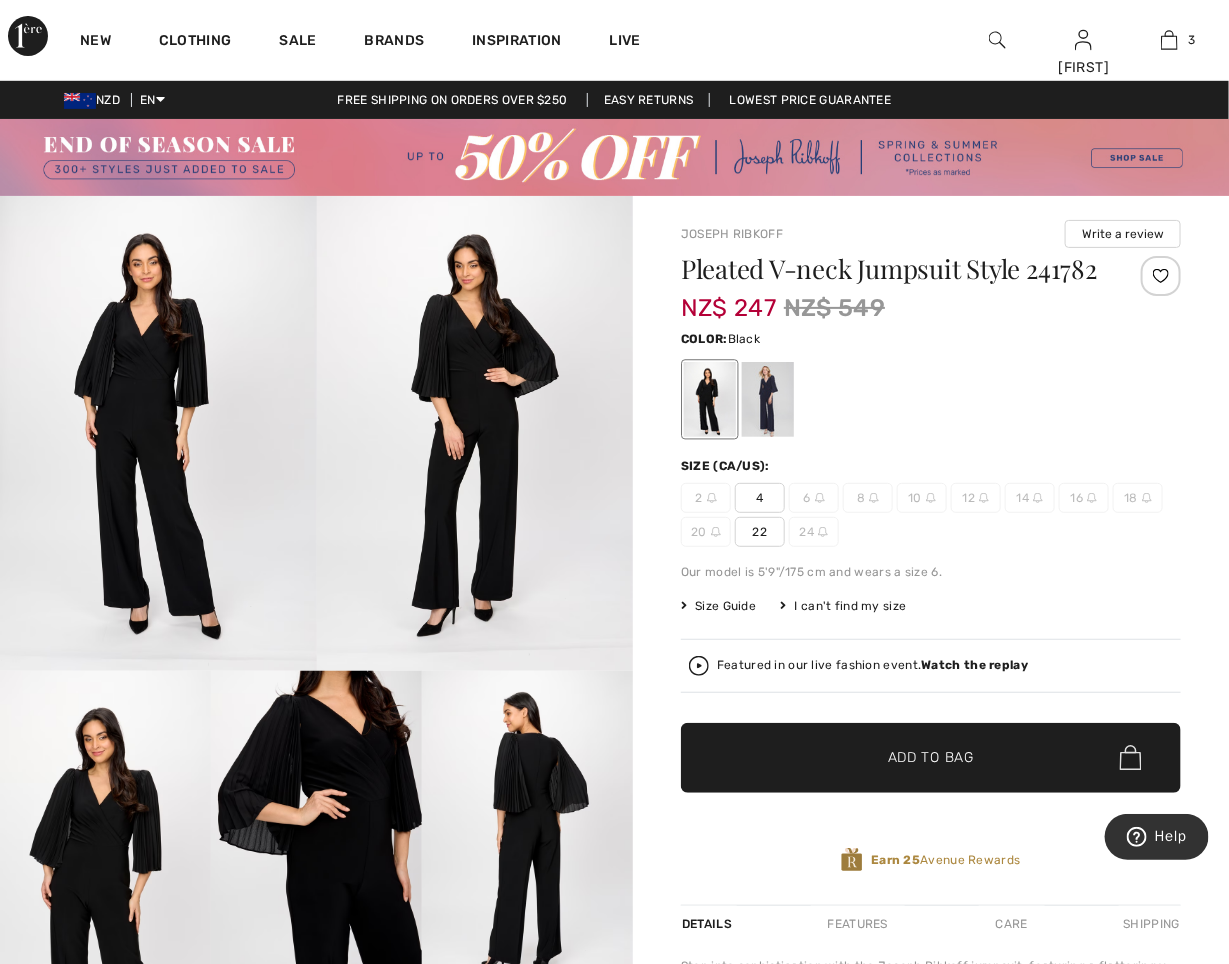 click at bounding box center (768, 399) 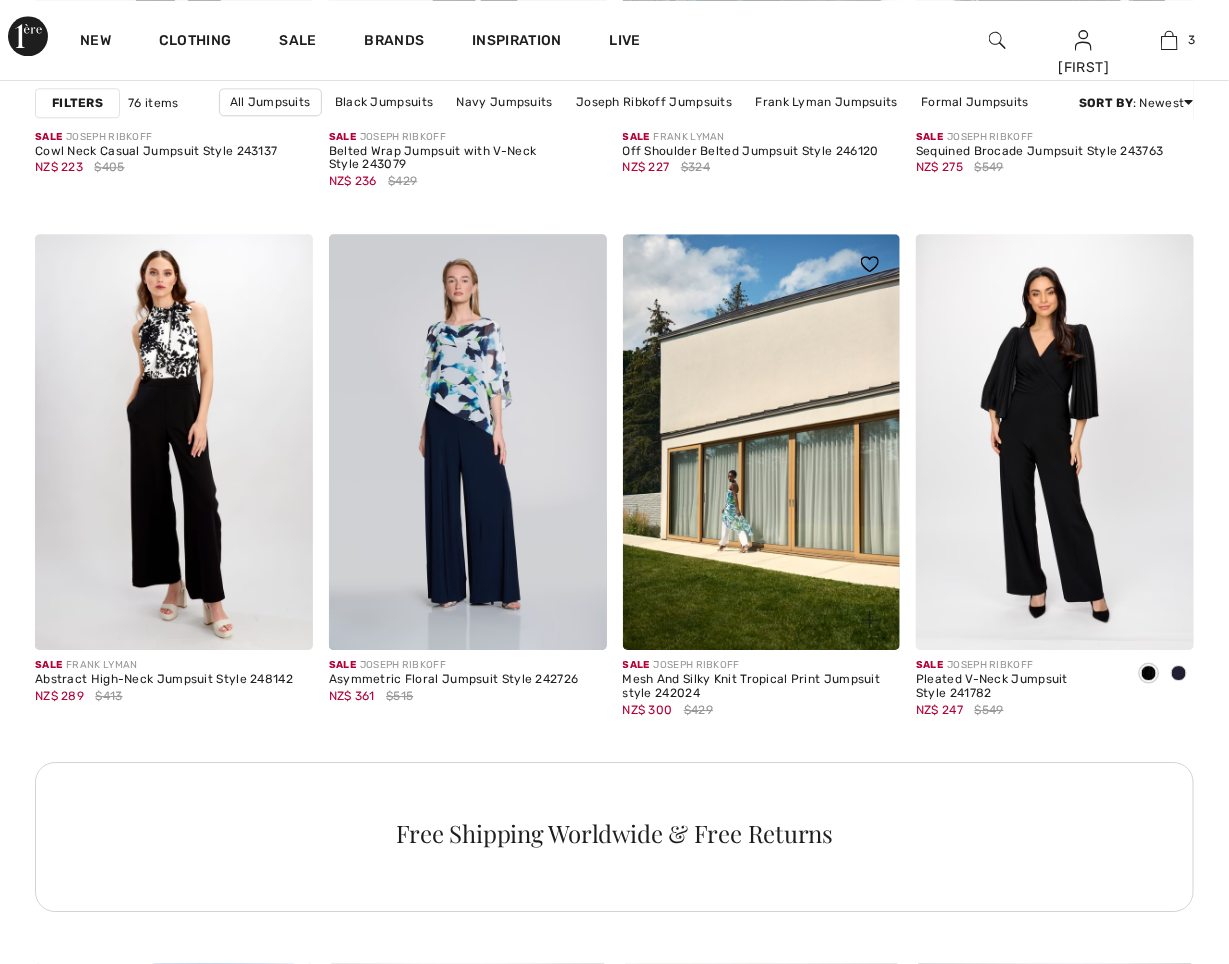 scroll, scrollTop: 1724, scrollLeft: 0, axis: vertical 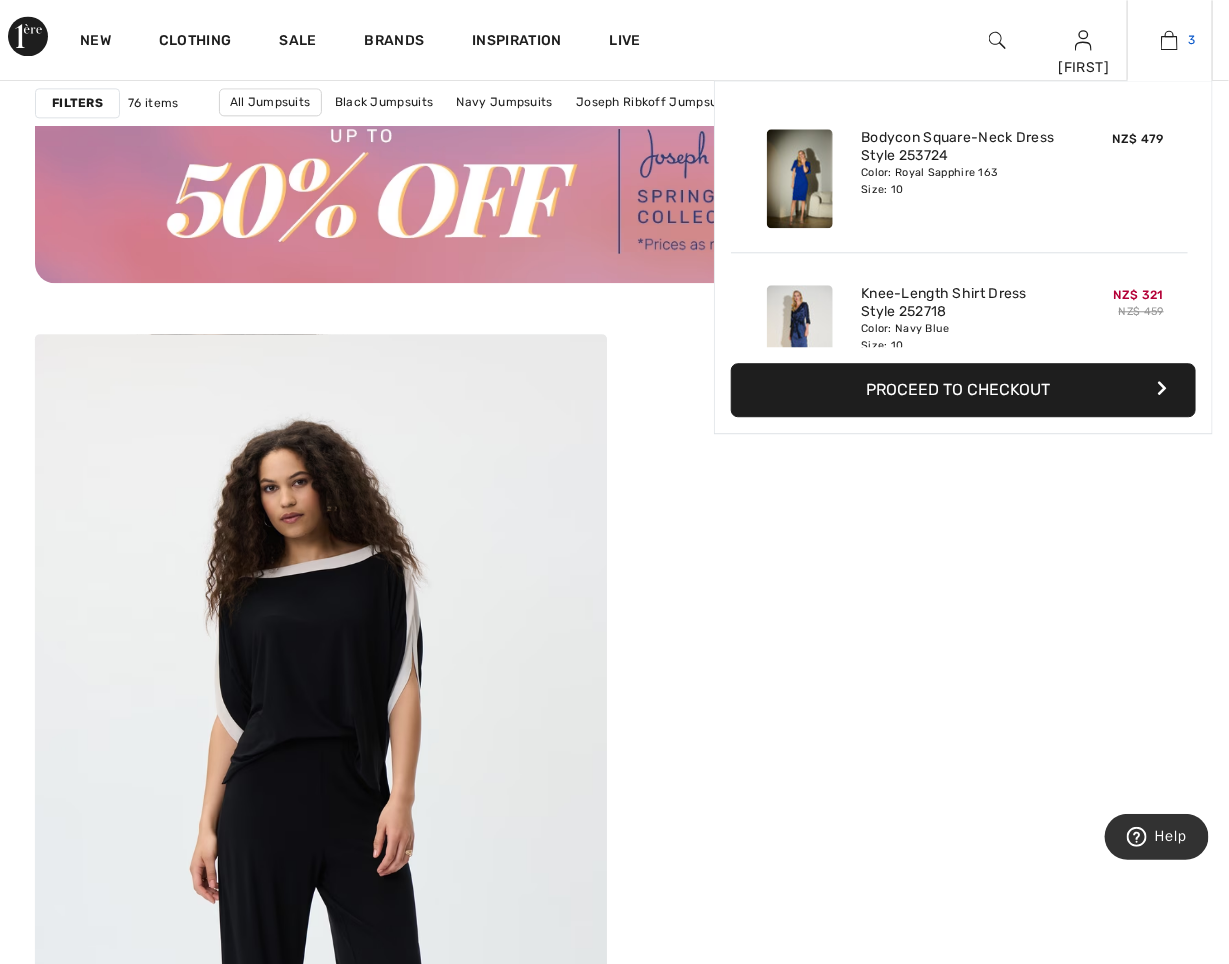 click at bounding box center (1169, 40) 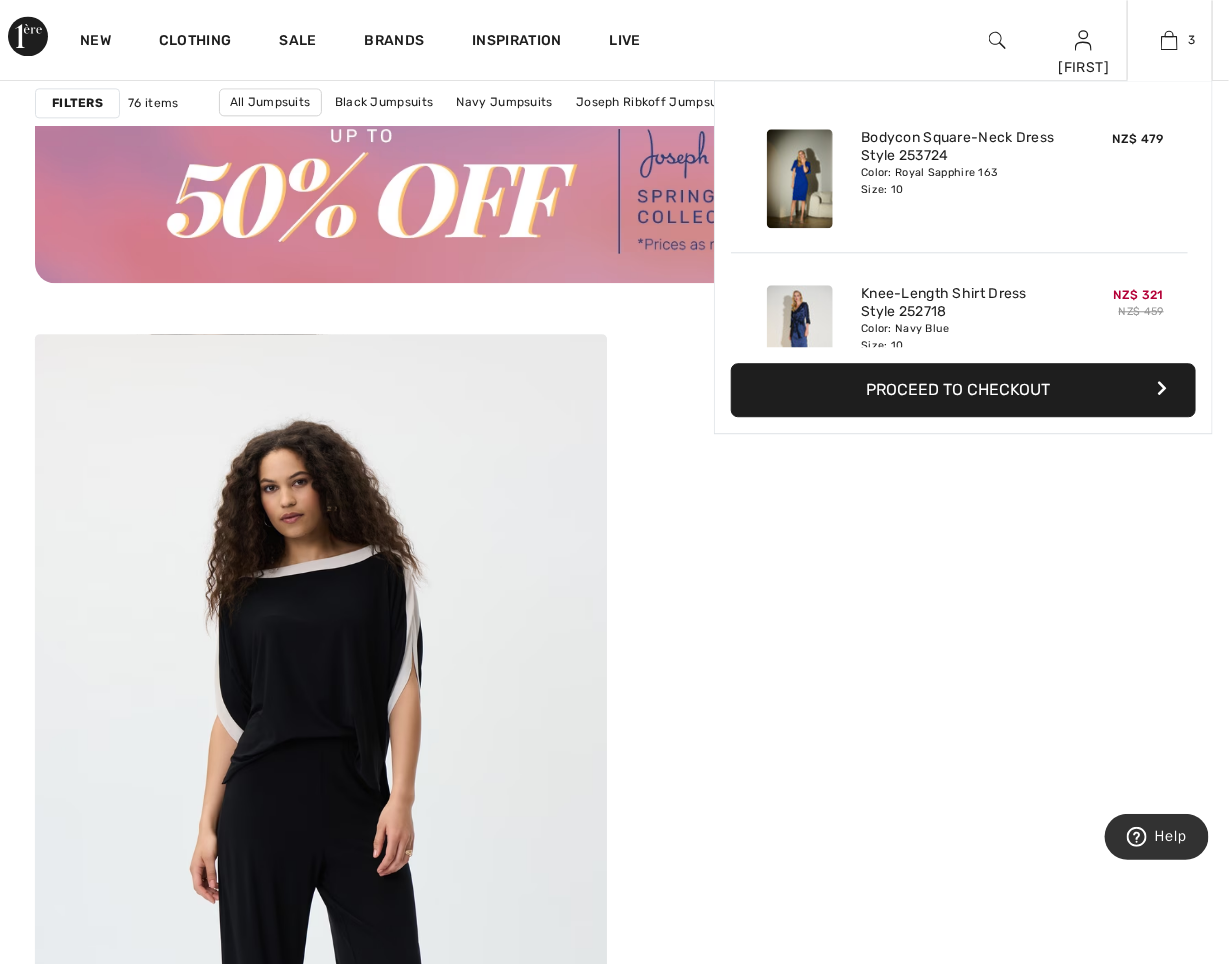 drag, startPoint x: 1191, startPoint y: 145, endPoint x: 1181, endPoint y: 260, distance: 115.43397 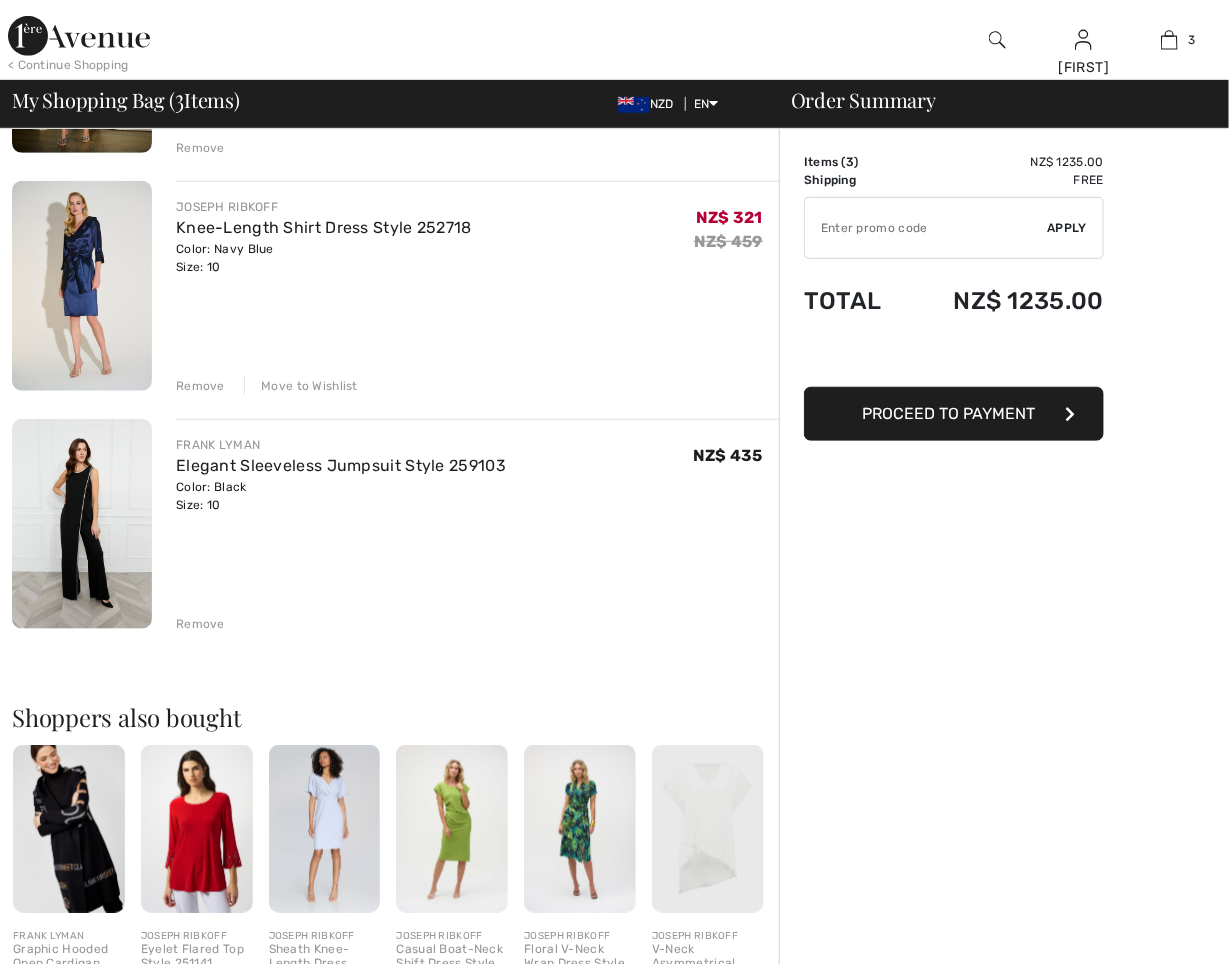 scroll, scrollTop: 350, scrollLeft: 0, axis: vertical 